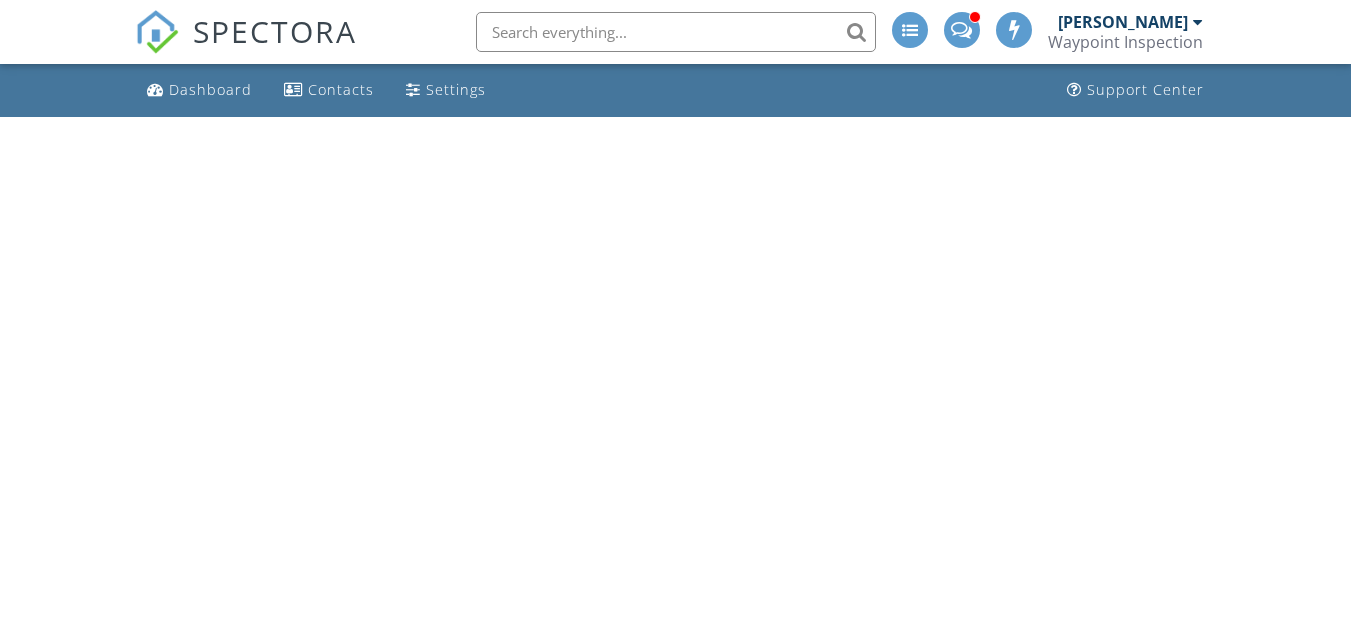 scroll, scrollTop: 0, scrollLeft: 0, axis: both 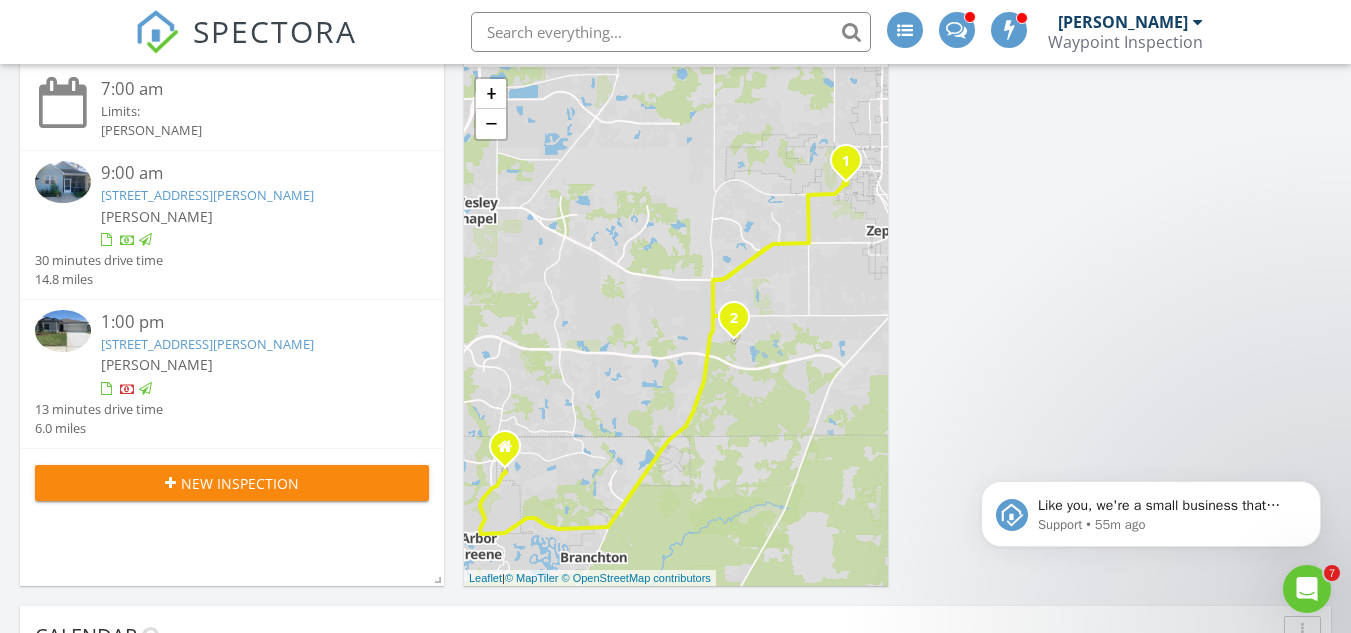 click on "34943 Kircher Dr, Zephyrhills, FL 33541" at bounding box center (207, 344) 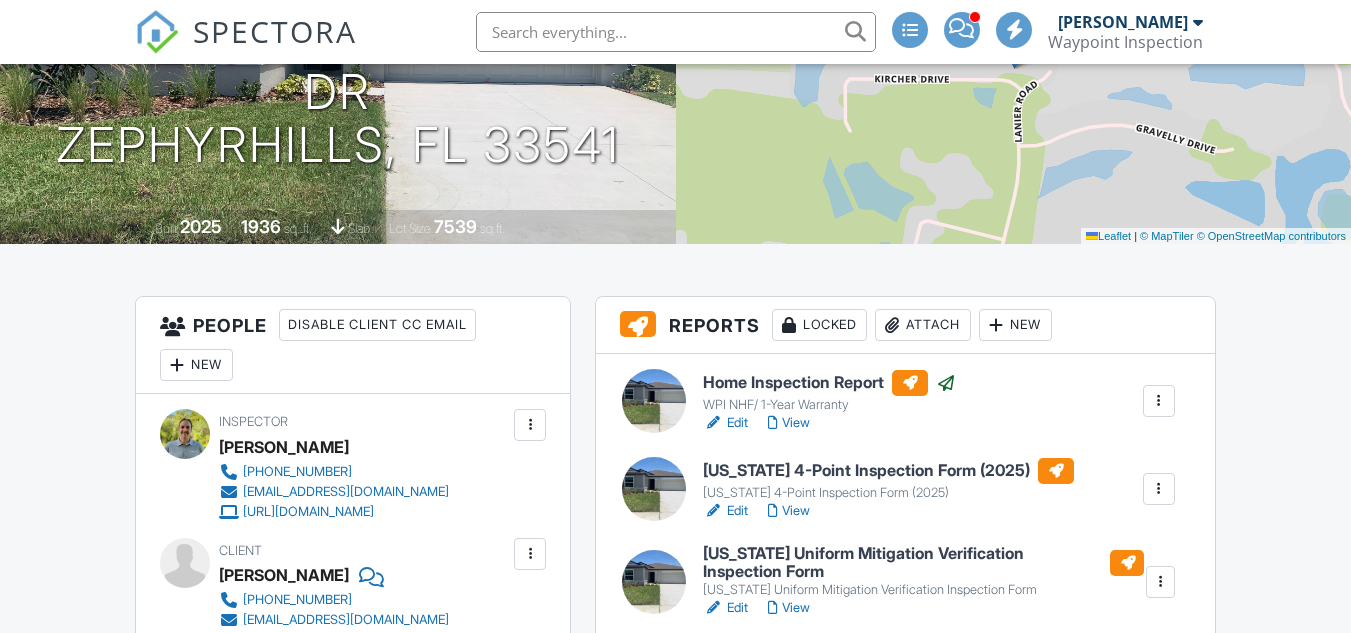 scroll, scrollTop: 305, scrollLeft: 0, axis: vertical 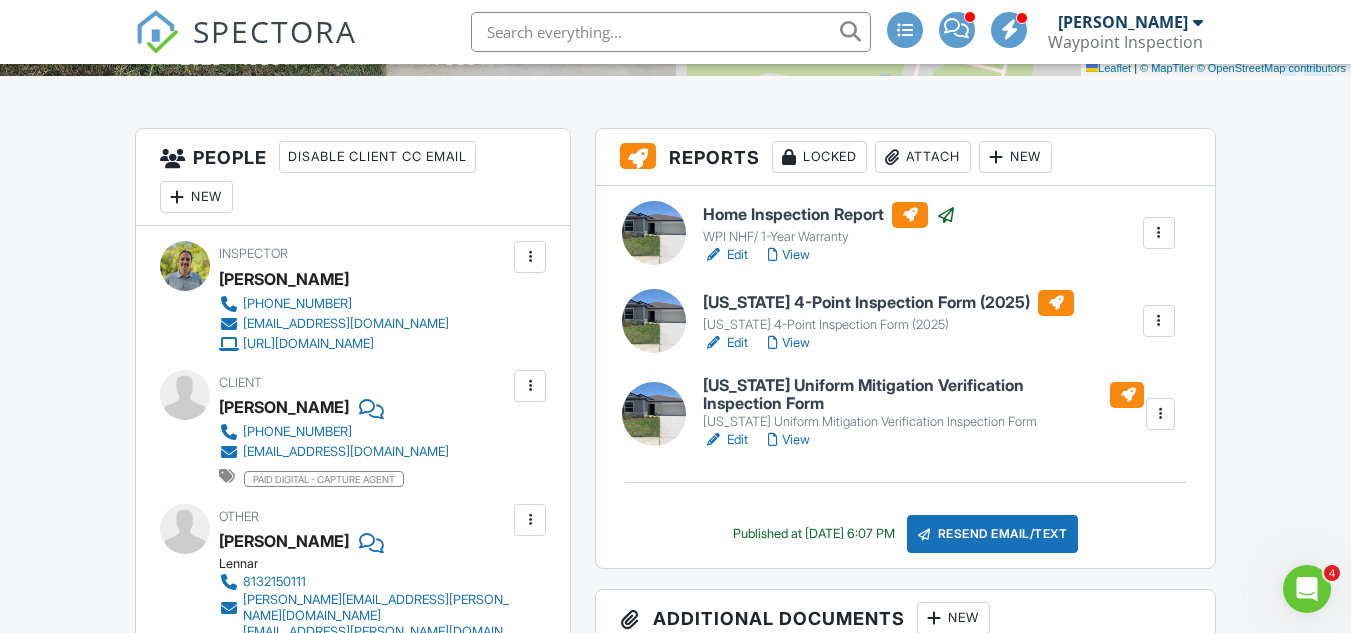 click on "SPECTORA
Aron Gasco
Waypoint Inspection
Role:
Inspector
Dashboard
New Inspection
Inspections
Calendar
Conversations
Tasks
Reporting
Equipment
Settings
What's New
Sign Out
Dashboard
Contacts
Settings
Support Center
Inspection Details
Client View
More
Property Details
Reschedule
Reorder / Copy
Share
Cancel
Delete
Print Order
Convert to V9
Disable Pass on CC Fees
07/10/2025  1:00 pm
- 4:00 pm
34943 Kircher Dr
Zephyrhills, FL 33541
Built
2025
1936
sq. ft.
slab
Lot Size
7539
sq.ft.
+ −  Leaflet   |   © MapTiler" at bounding box center [675, 4113] 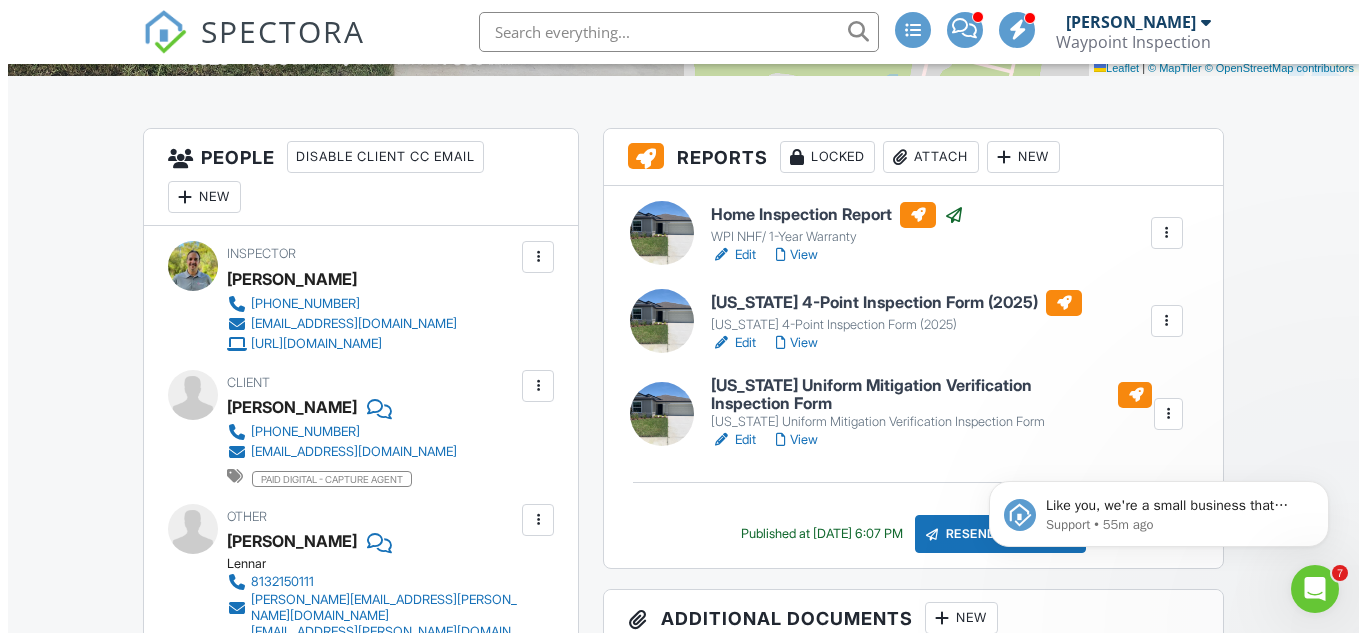 scroll, scrollTop: 0, scrollLeft: 0, axis: both 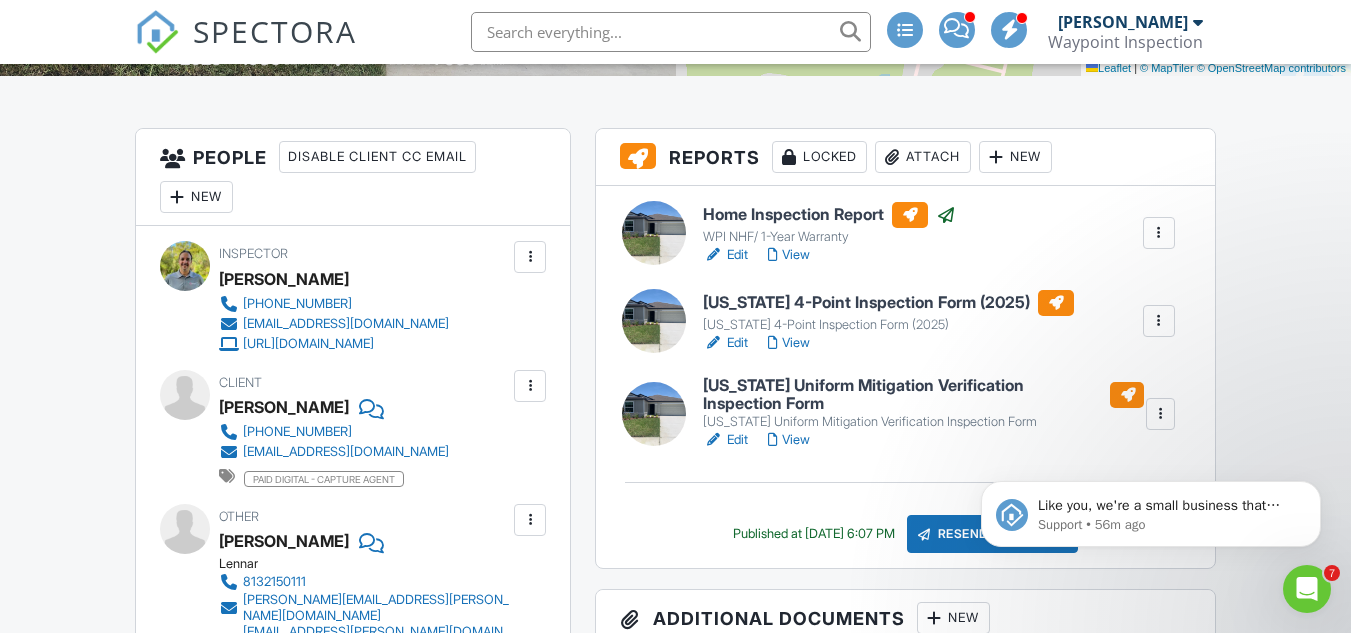 click at bounding box center (1159, 321) 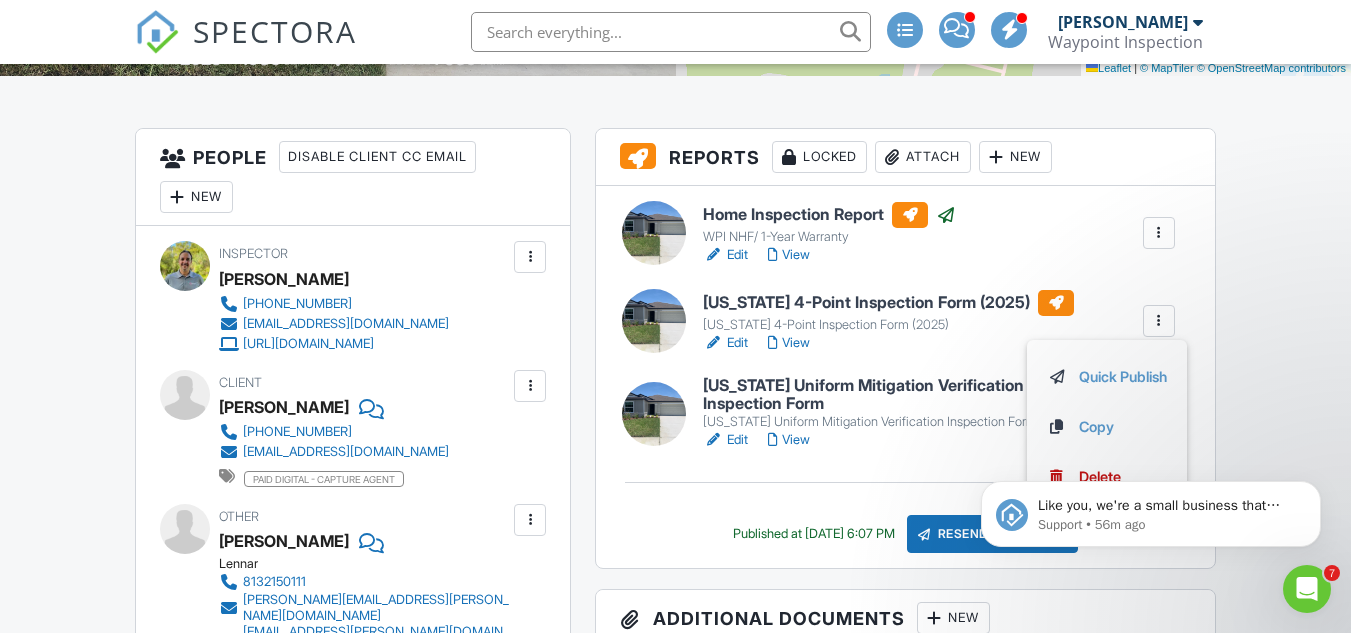 click on "Like you, we're a small business that relies on reviews to grow.  If you have a few minutes, we'd love it if you can leave us a review on Capterra:      If not, no problem - we'll ask you again later. Support • 56m ago" at bounding box center [1151, 422] 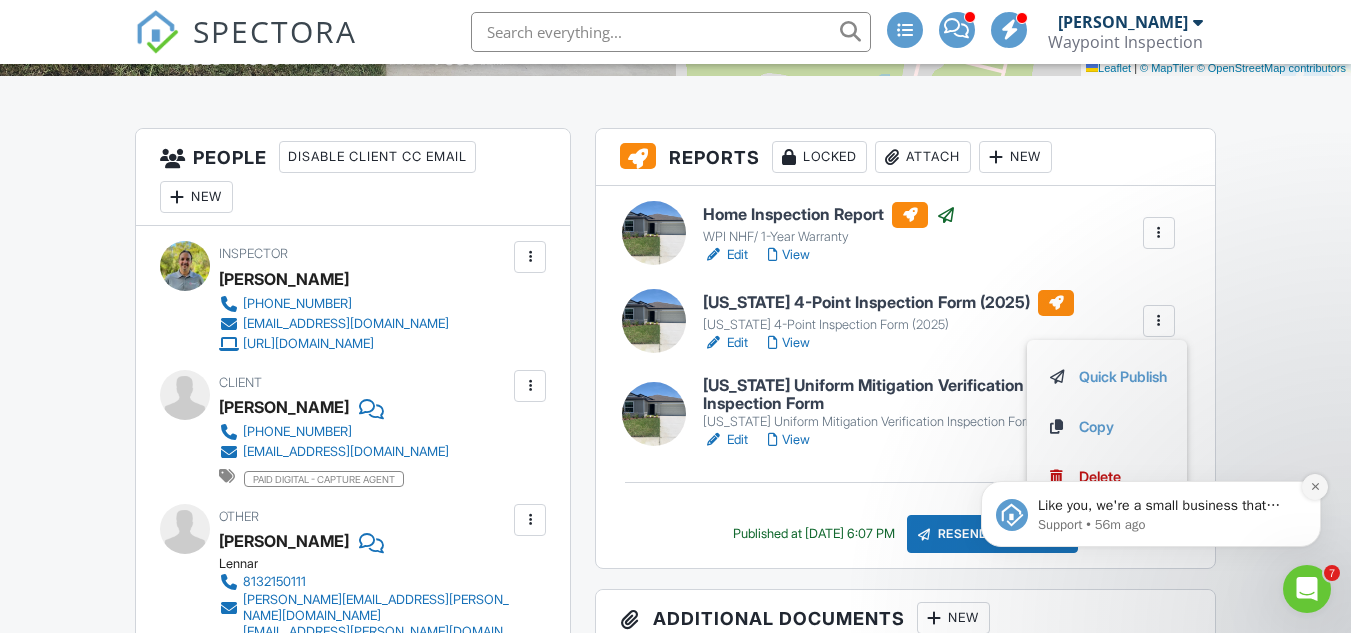 click 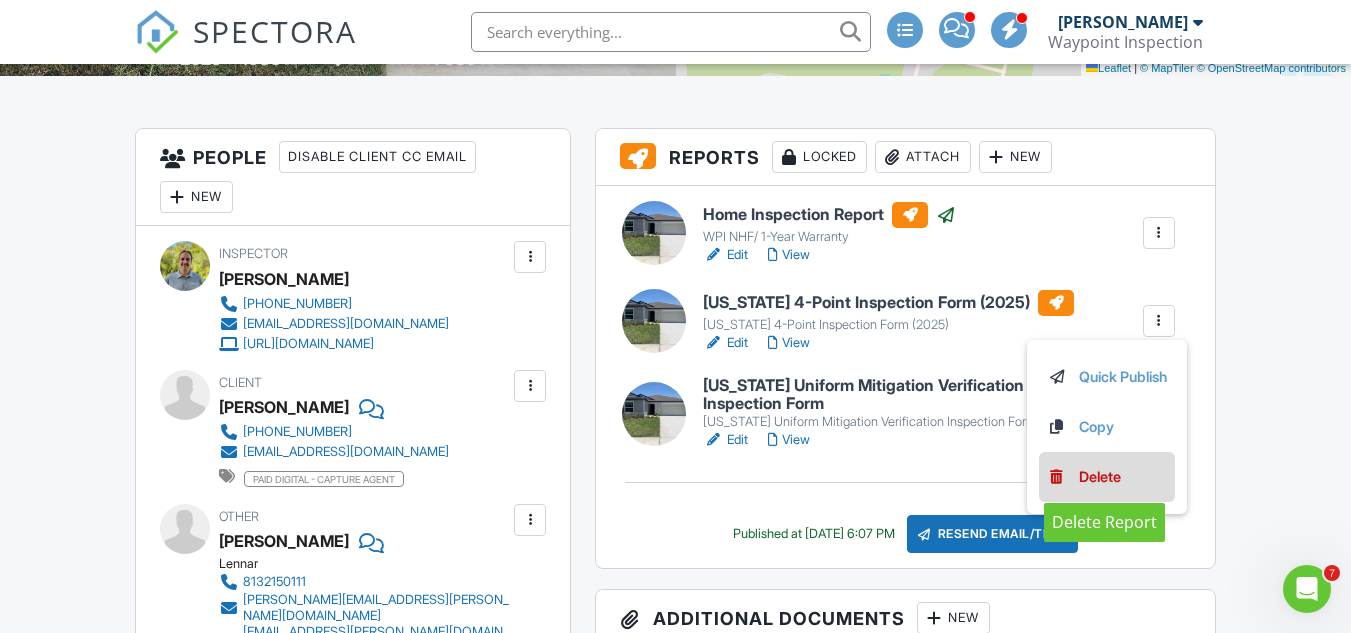 click on "Delete" at bounding box center (1100, 477) 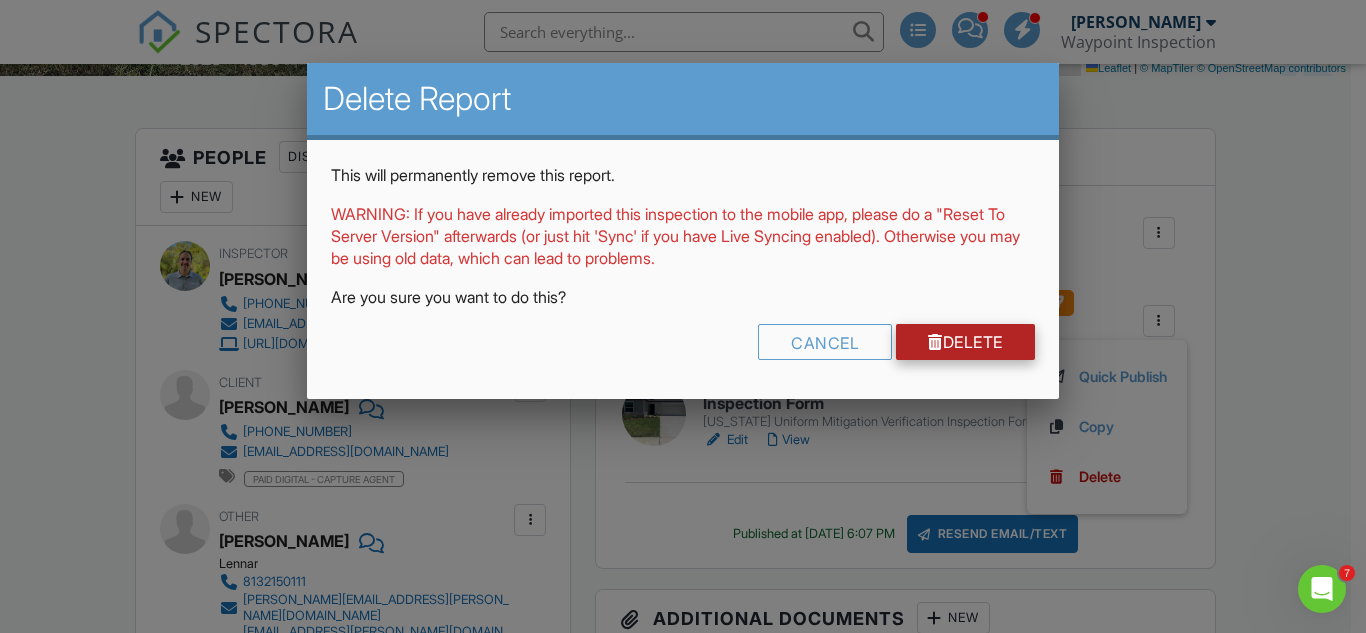 click on "Delete" at bounding box center (965, 342) 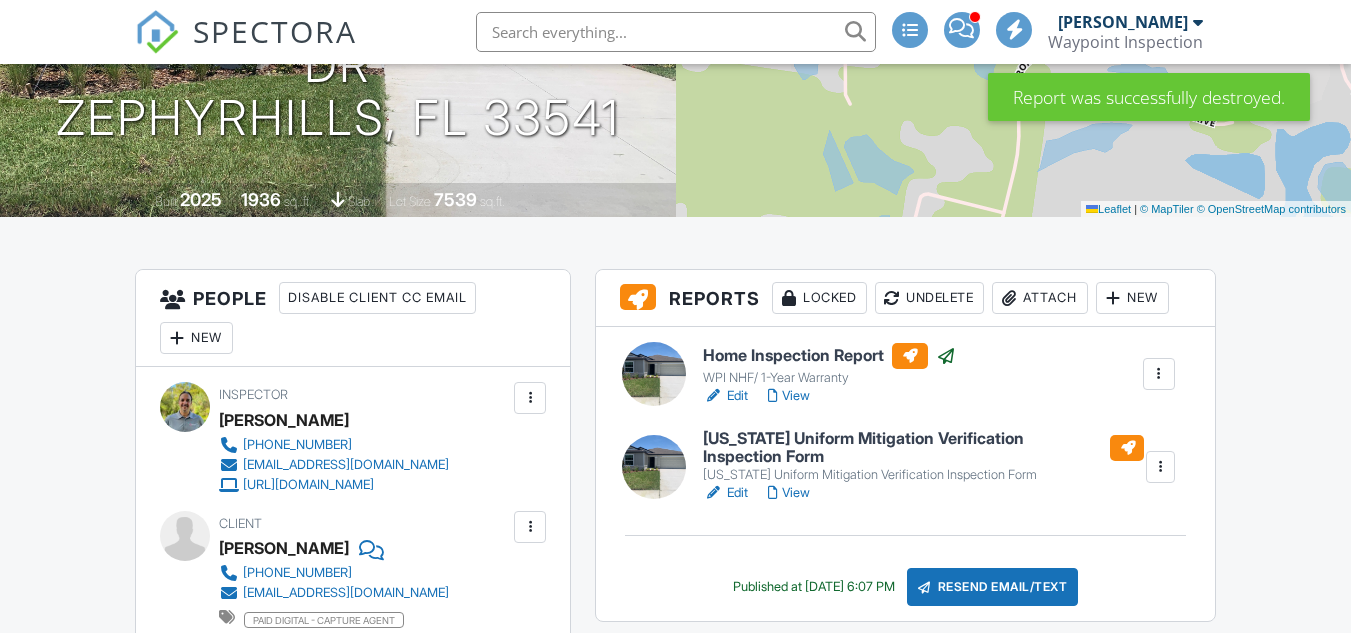 scroll, scrollTop: 377, scrollLeft: 0, axis: vertical 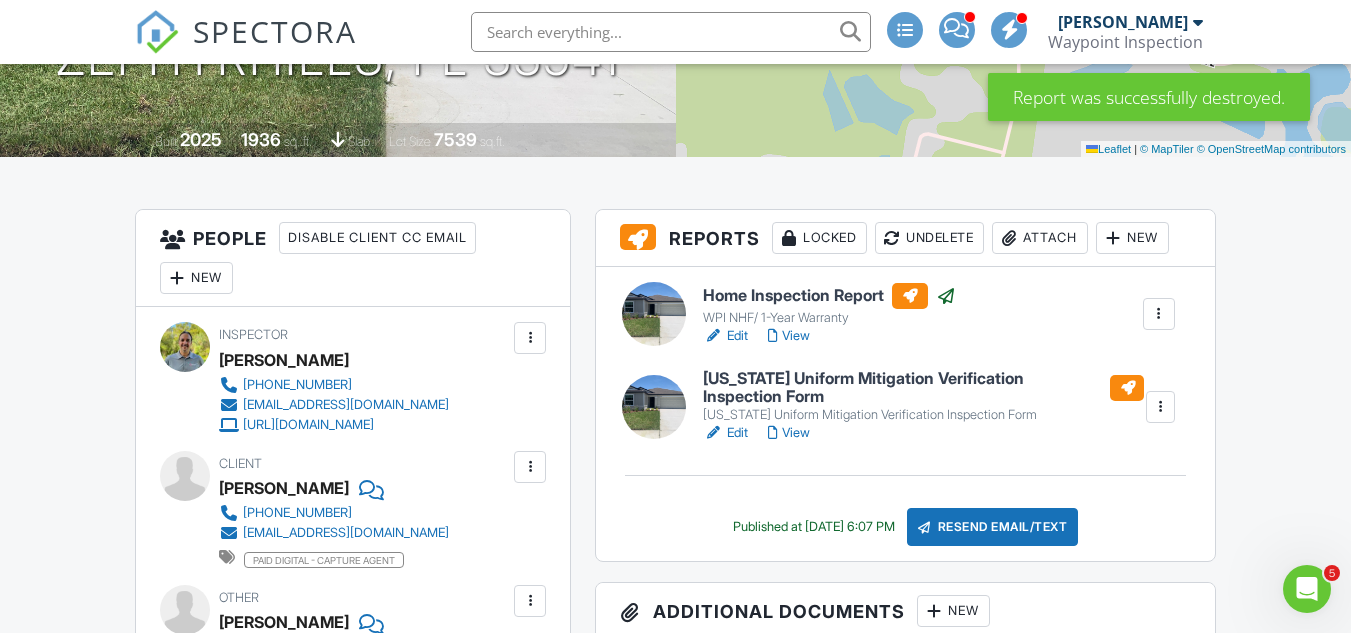 click at bounding box center [1160, 407] 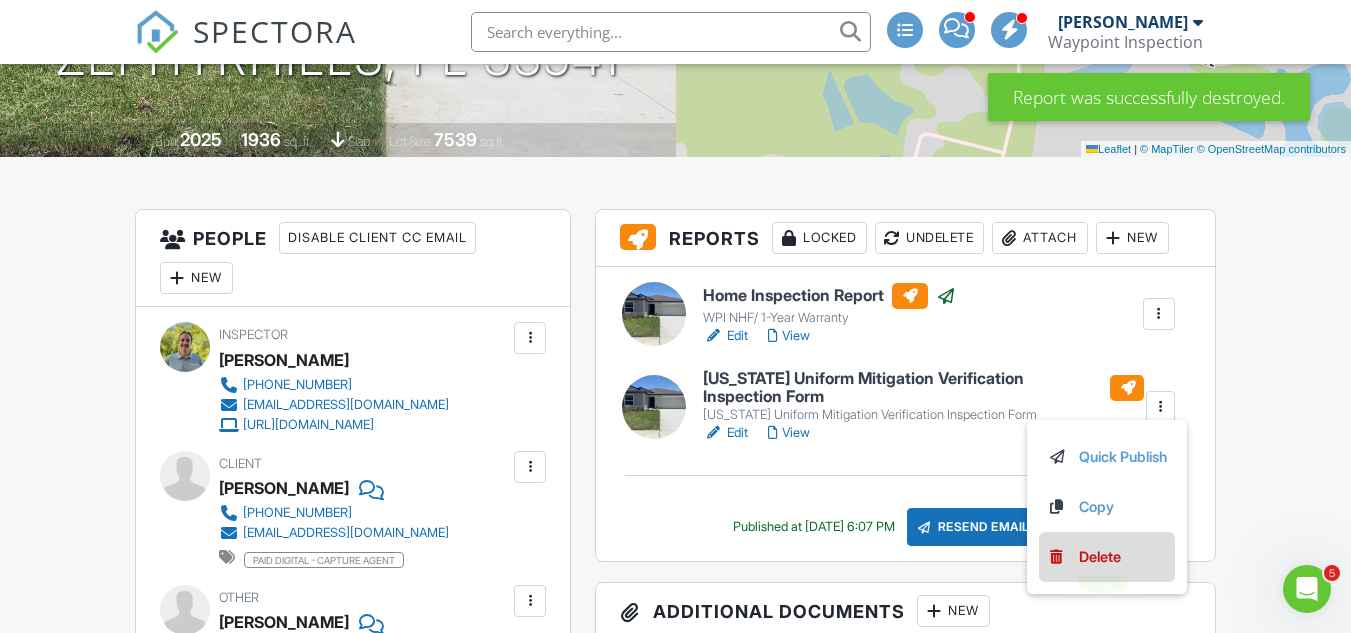 click on "Delete" at bounding box center (1100, 557) 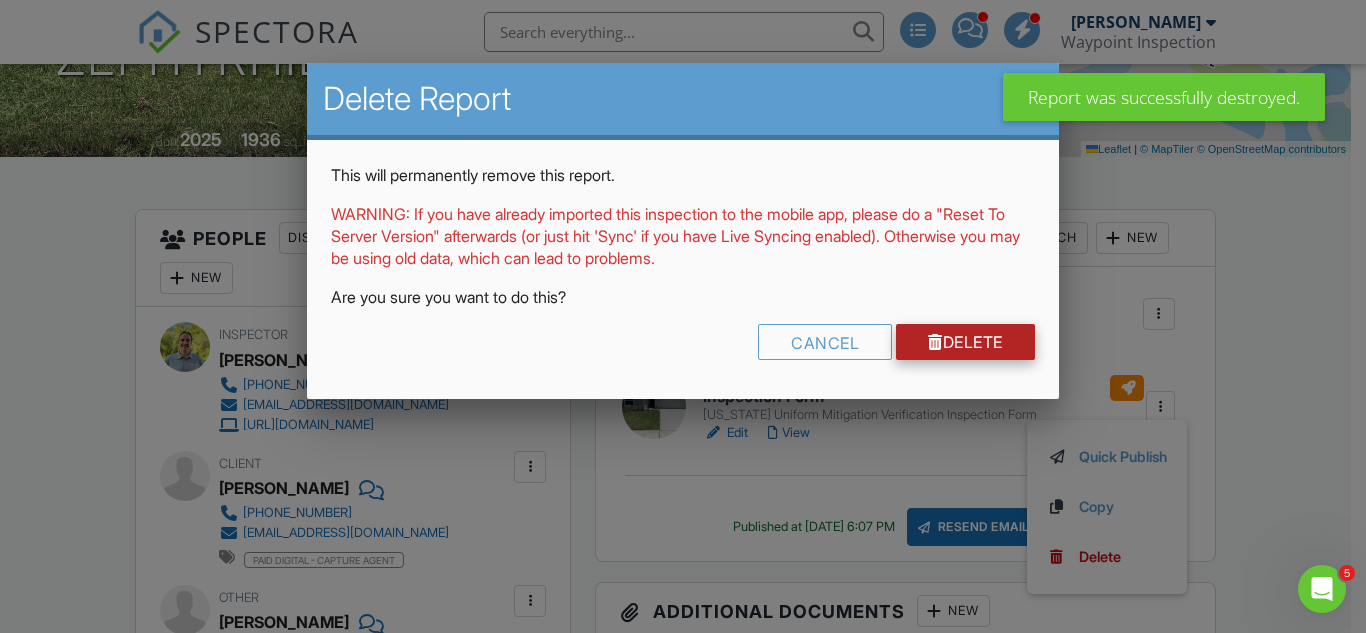 click on "Delete" at bounding box center (965, 342) 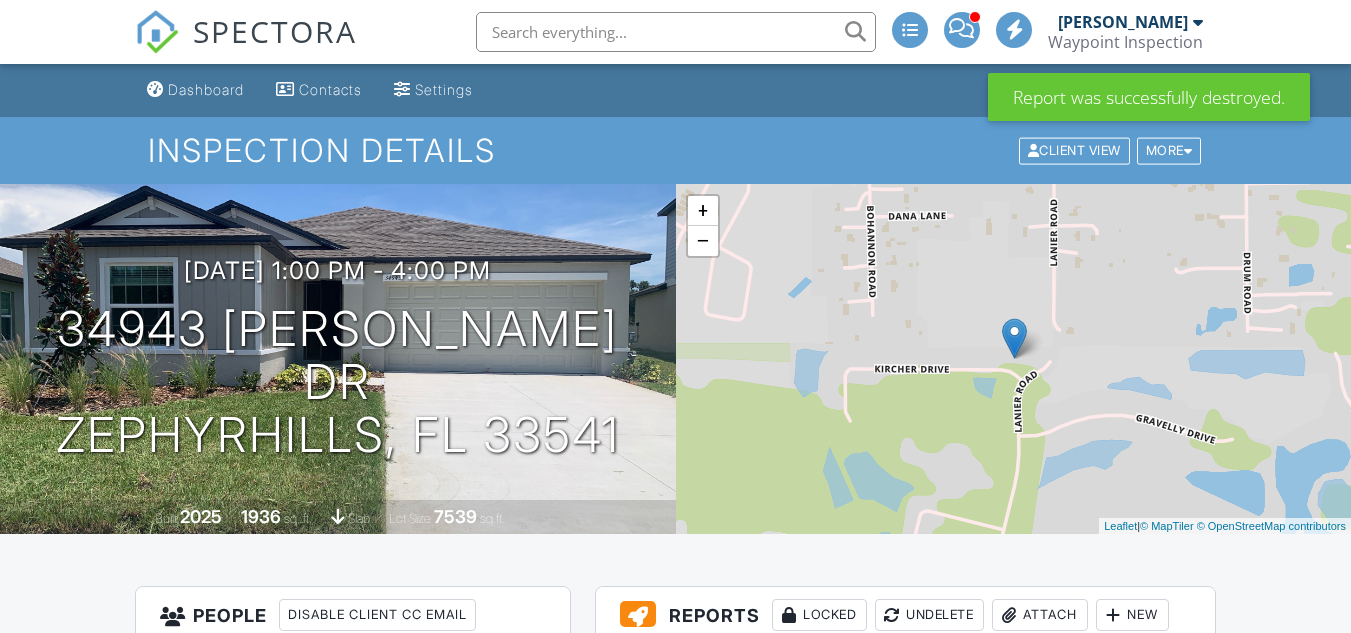 scroll, scrollTop: 179, scrollLeft: 0, axis: vertical 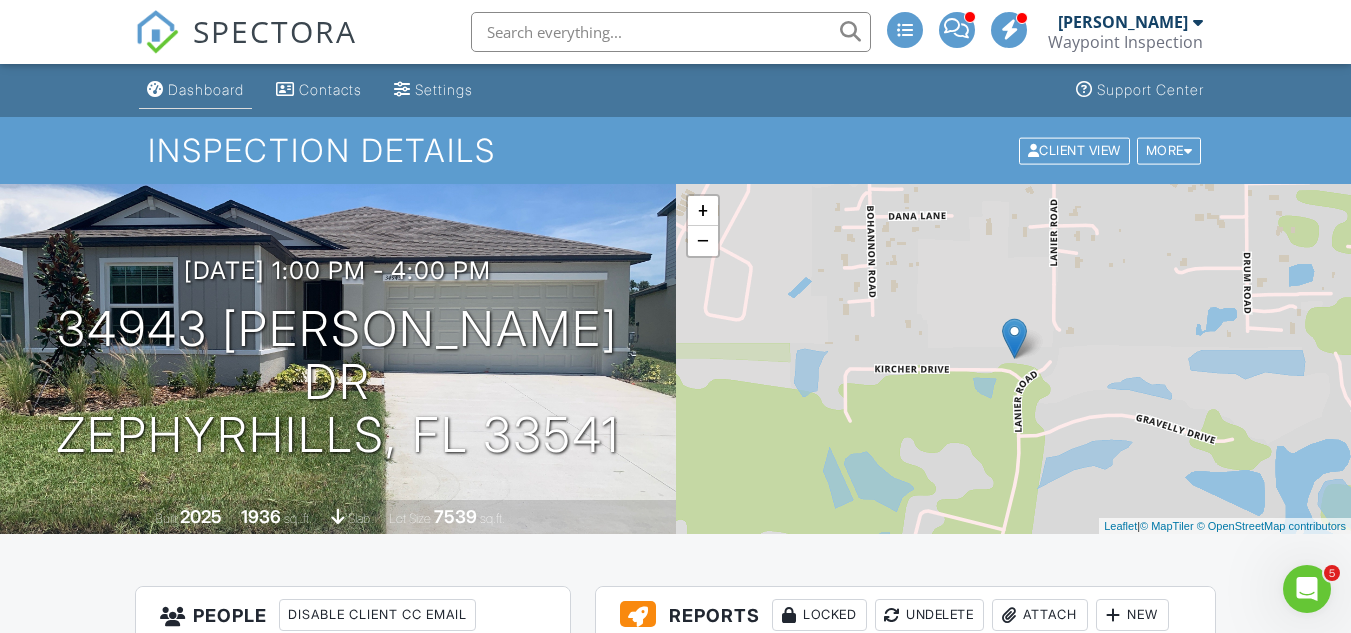 click on "Dashboard" at bounding box center (206, 89) 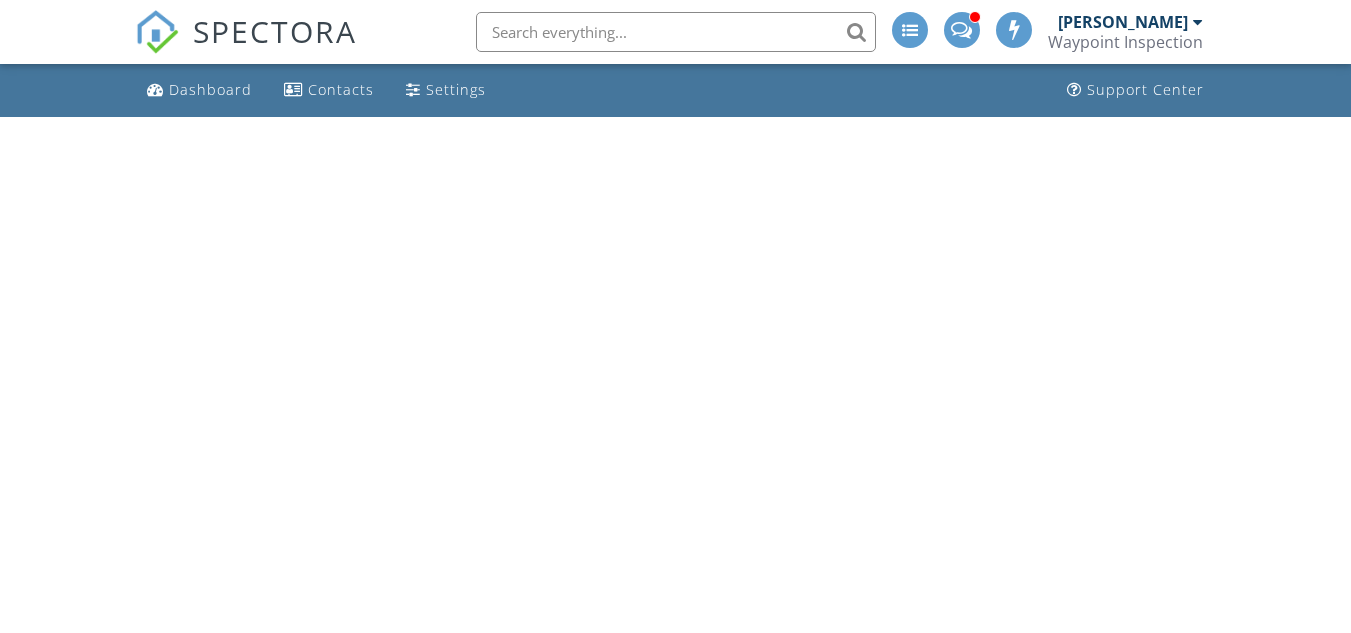 scroll, scrollTop: 0, scrollLeft: 0, axis: both 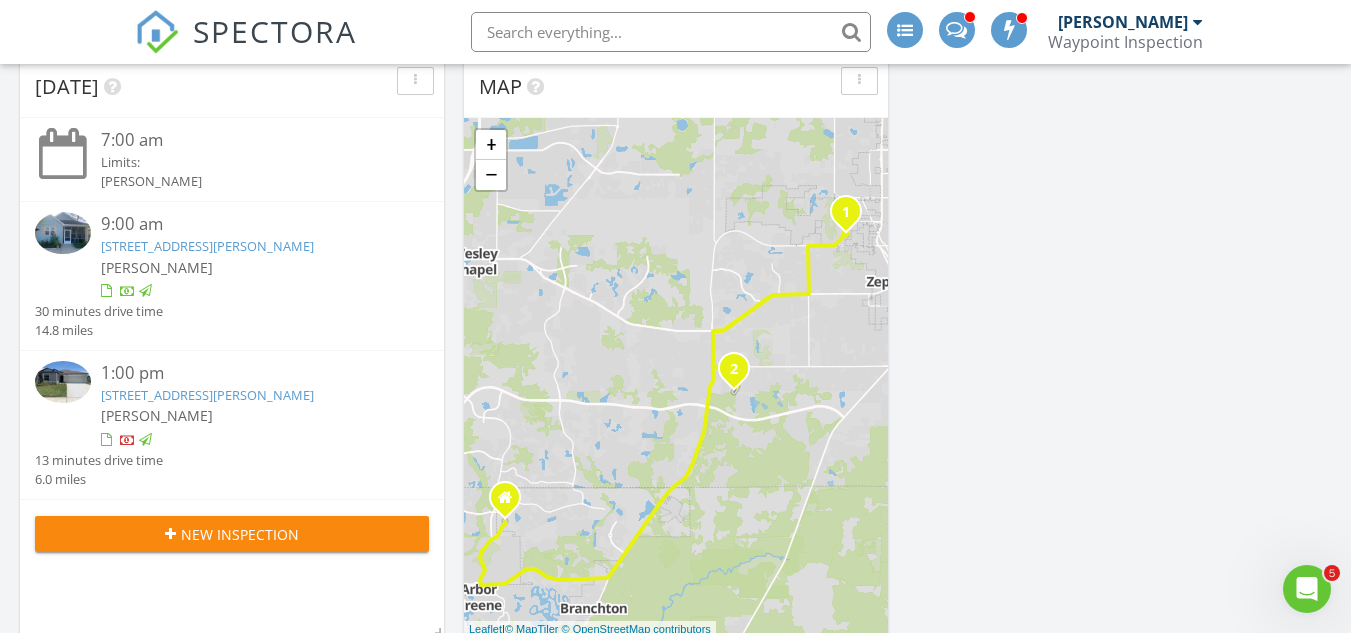 click on "[STREET_ADDRESS][PERSON_NAME]" at bounding box center [207, 246] 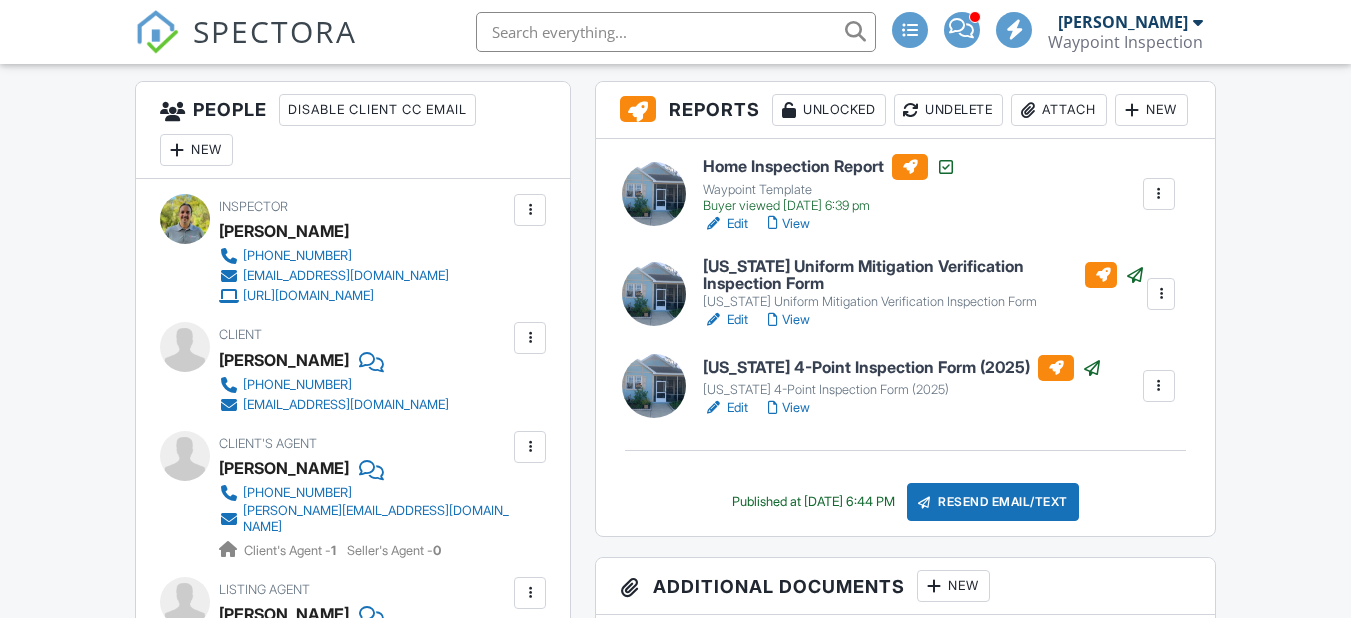 scroll, scrollTop: 763, scrollLeft: 0, axis: vertical 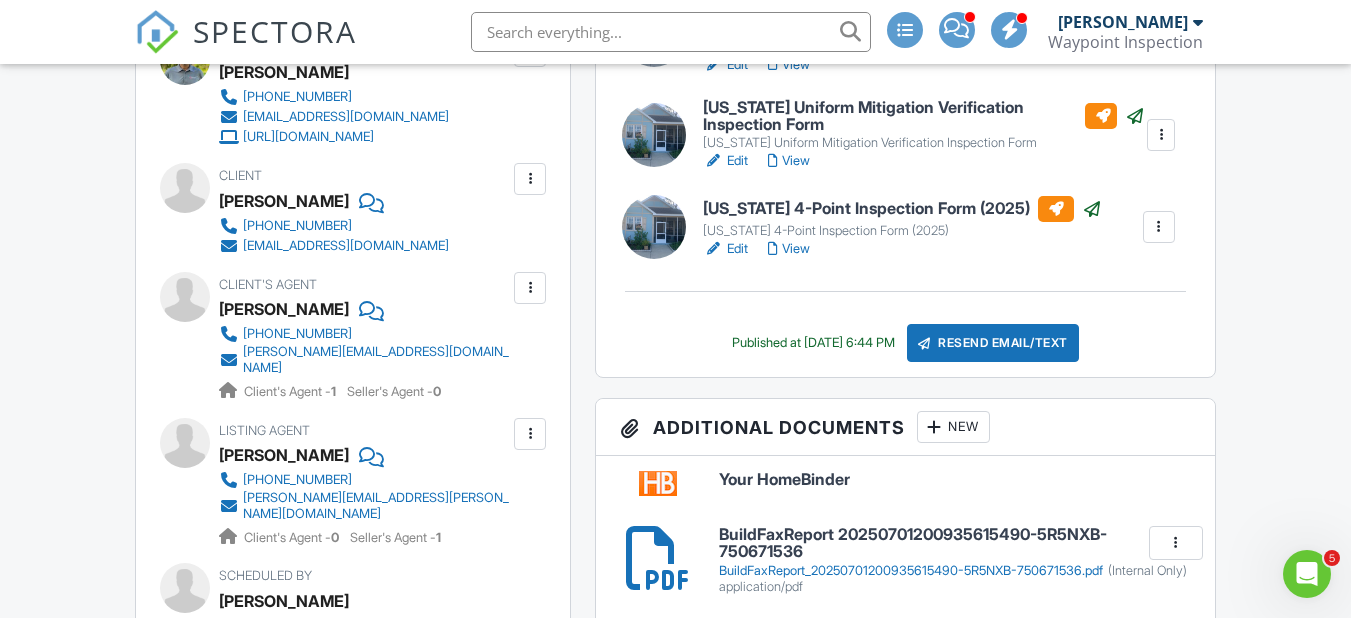 click on "SPECTORA
Aron Gasco
Waypoint Inspection
Role:
Inspector
Dashboard
New Inspection
Inspections
Calendar
Conversations
Tasks
Reporting
Equipment
Settings
What's New
Sign Out
Dashboard
Contacts
Settings
Support Center
Inspection Details
Client View
More
Property Details
Reschedule
Reorder / Copy
Share
Cancel
Delete
Print Order
Convert to V9
07/10/2025  9:00 am
- 12:00 pm
6212 Abbott Station Dr
Zephyrhills, FL 33542
Built
2001
1146
sq. ft.
slab
Lot Size
3780
sq.ft.
1.0
bathrooms
+ −  Leaflet   |   © MapTiler" at bounding box center (675, 3726) 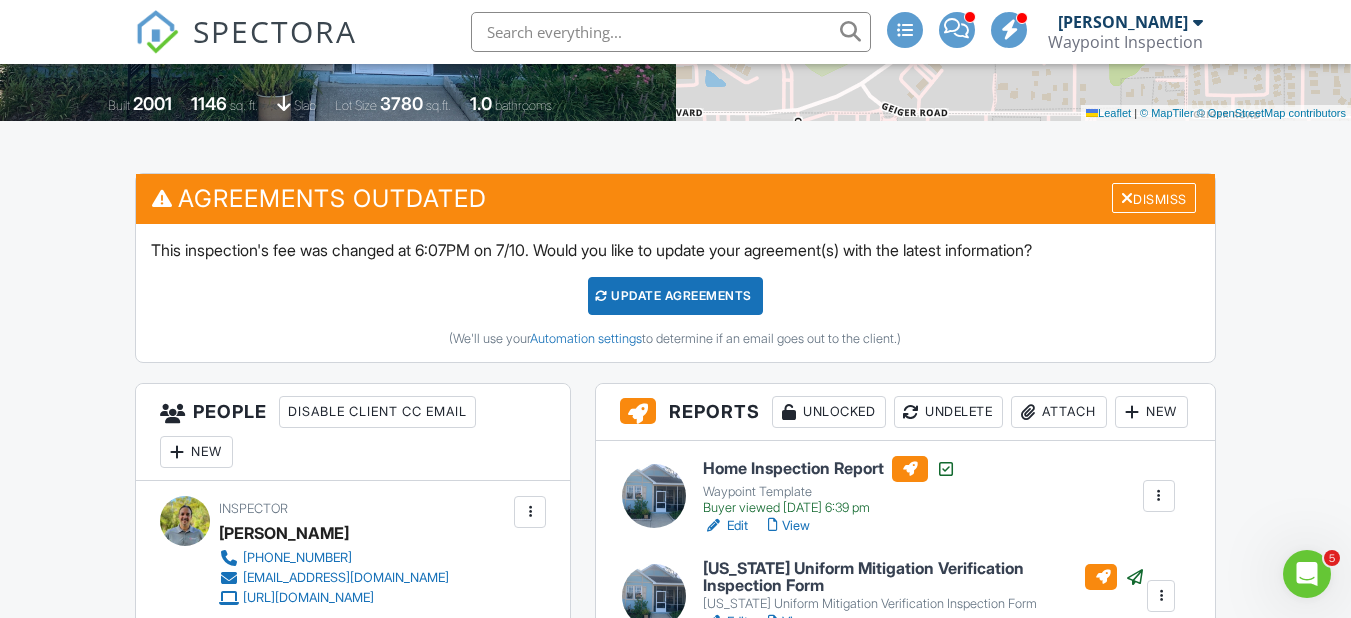 scroll, scrollTop: 48, scrollLeft: 0, axis: vertical 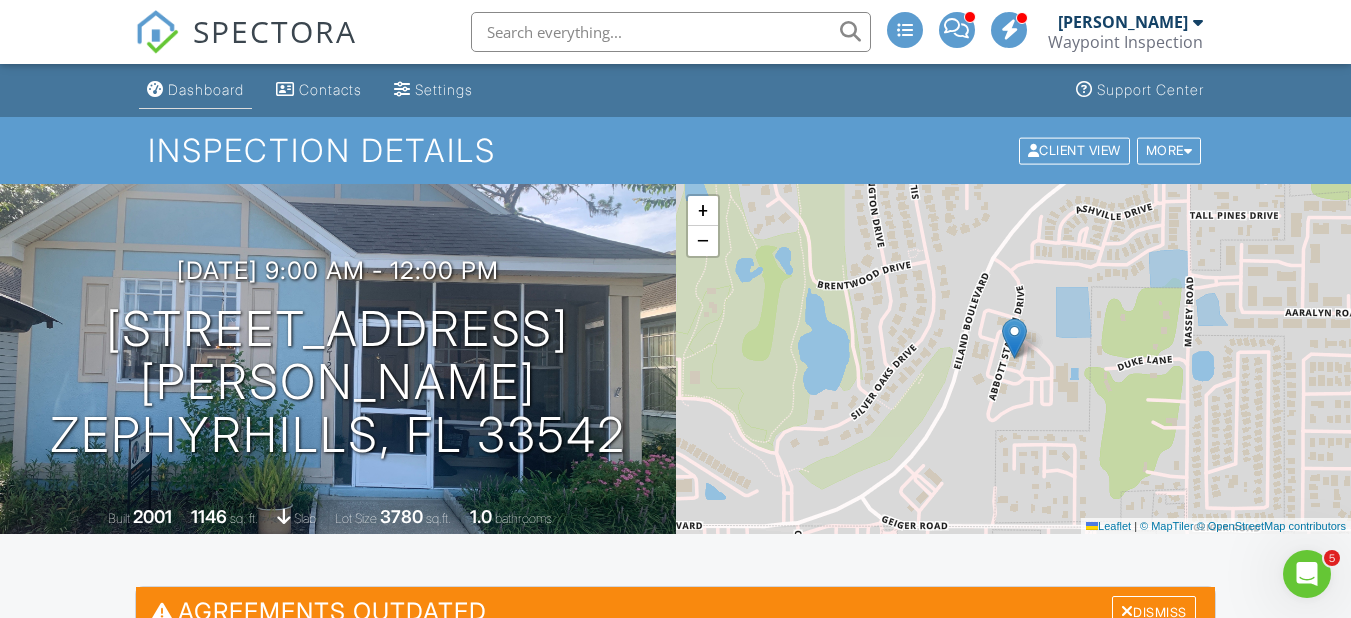 click on "Dashboard" at bounding box center (206, 89) 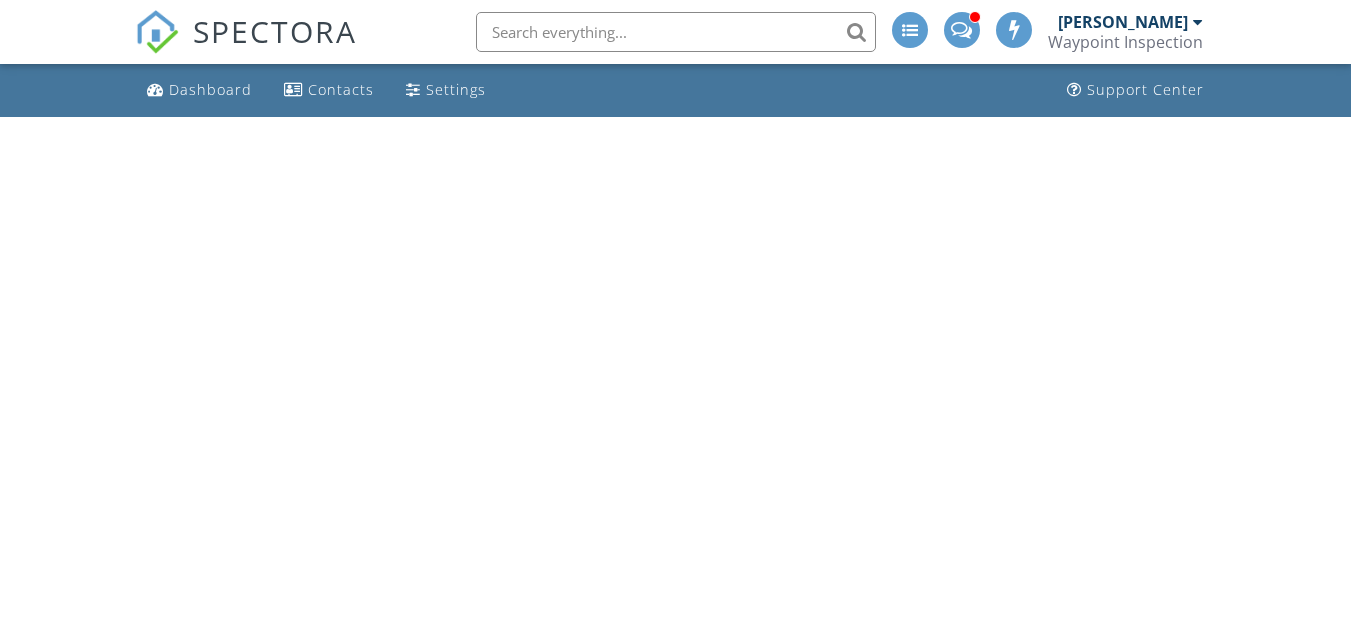 scroll, scrollTop: 0, scrollLeft: 0, axis: both 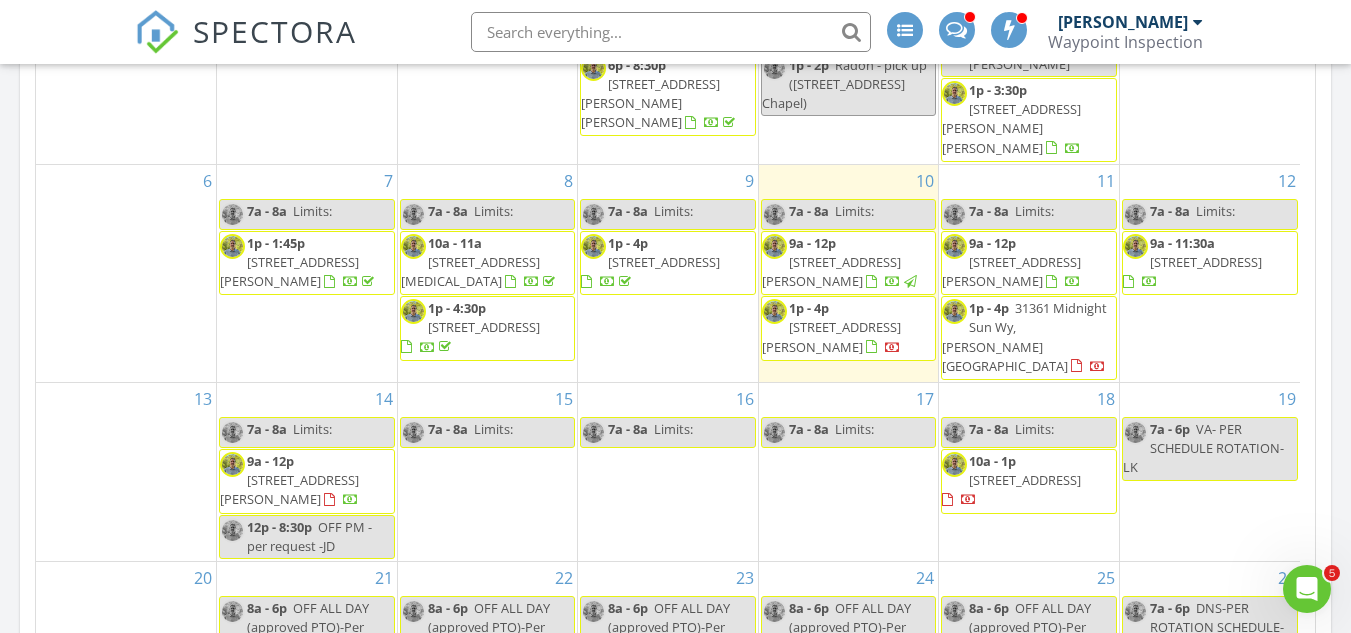 click on "[STREET_ADDRESS][PERSON_NAME]" at bounding box center (1011, 271) 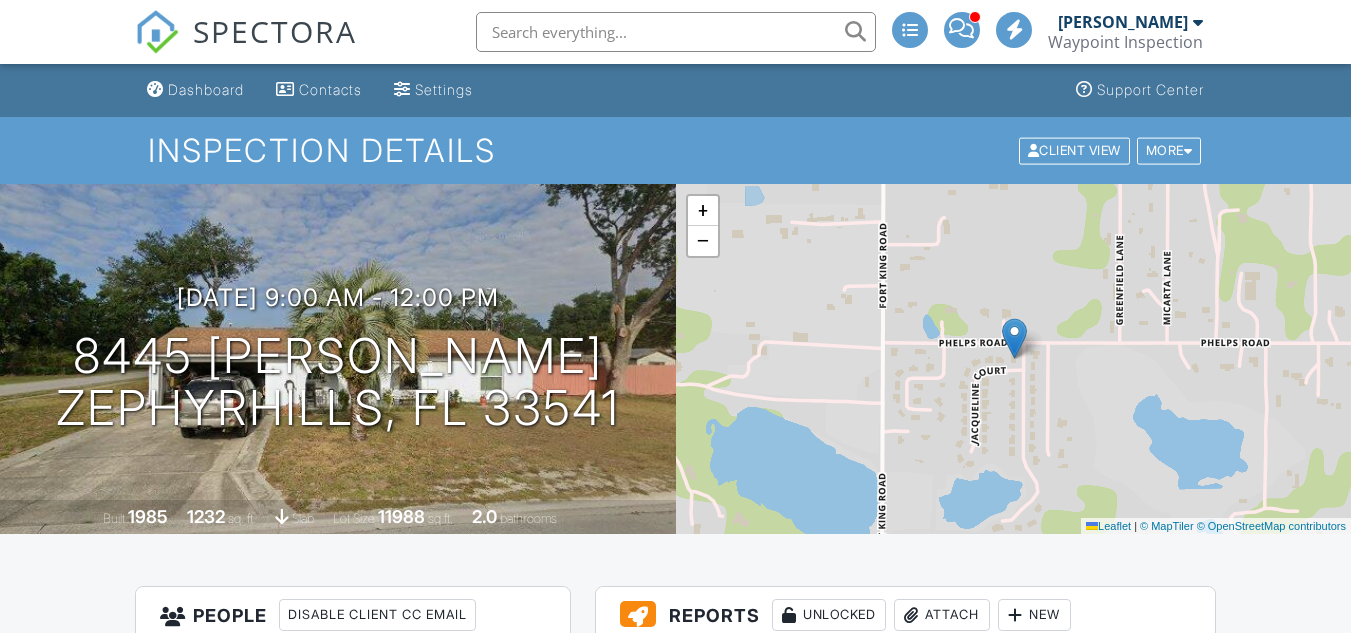 scroll, scrollTop: 99, scrollLeft: 0, axis: vertical 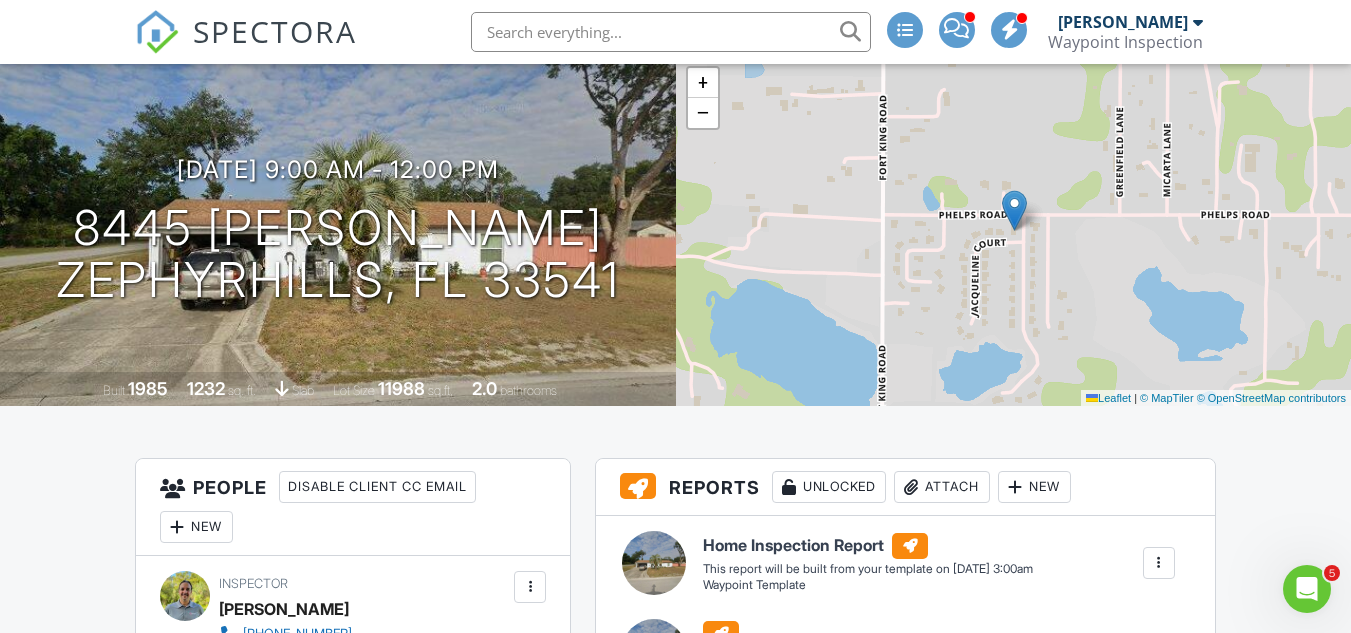 click on "SPECTORA
[PERSON_NAME]
Waypoint Inspection
Role:
Inspector
Dashboard
New Inspection
Inspections
Calendar
Conversations
Tasks
Reporting
Equipment
Settings
What's New
Sign Out
Dashboard
Contacts
Settings
Support Center
Inspection Details
Client View
More
Property Details
Reschedule
Reorder / Copy
Share
Cancel
[GEOGRAPHIC_DATA]
Print Order
Convert to V9
[DATE]  9:00 am
- 12:00 pm
[STREET_ADDRESS][PERSON_NAME]
Zephyrhills, FL 33541
Built
1985
1232
sq. ft.
slab
Lot Size
11988
sq.ft.
2.0
bathrooms
+ −  Leaflet   |   © MapTiler   © OpenStreetMap contributors" at bounding box center [675, 4065] 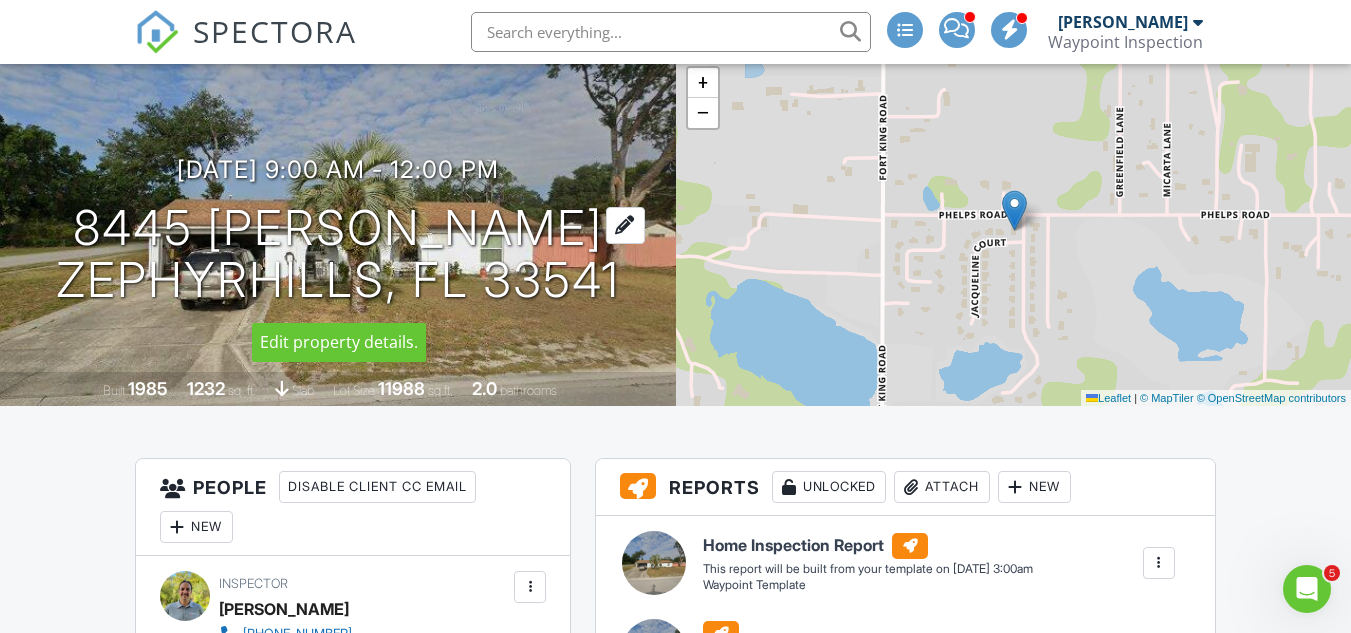 drag, startPoint x: 135, startPoint y: 220, endPoint x: 613, endPoint y: 272, distance: 480.82013 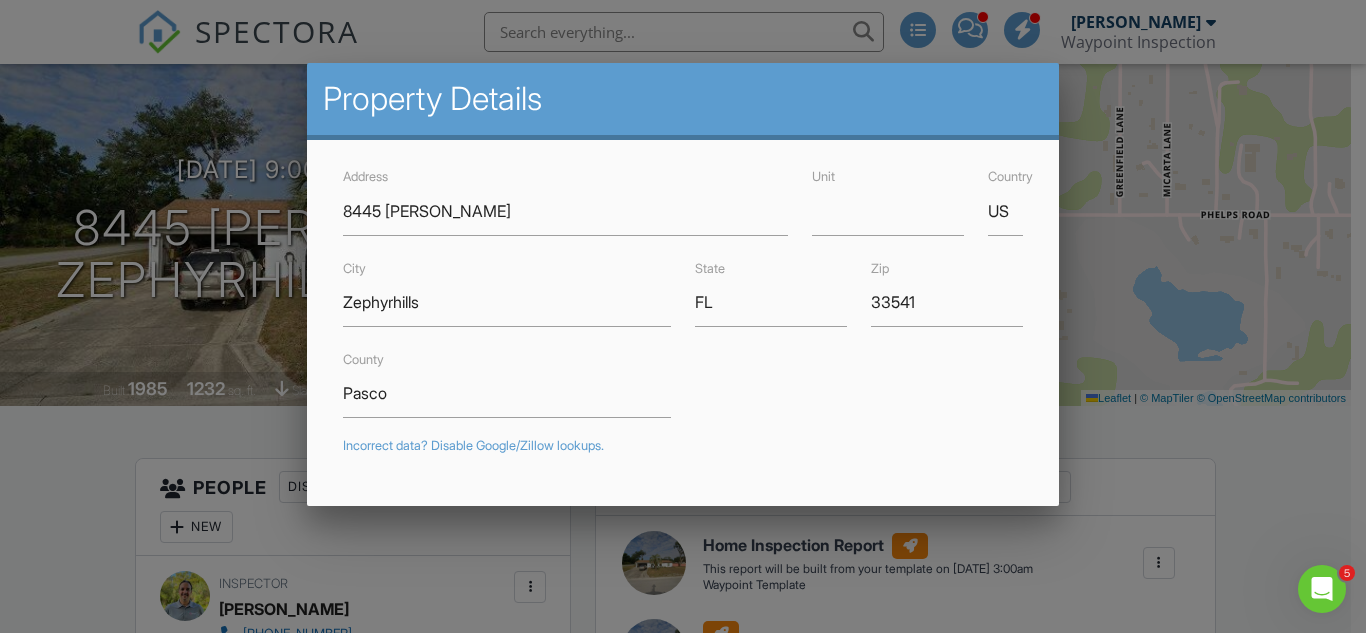 click at bounding box center (683, 295) 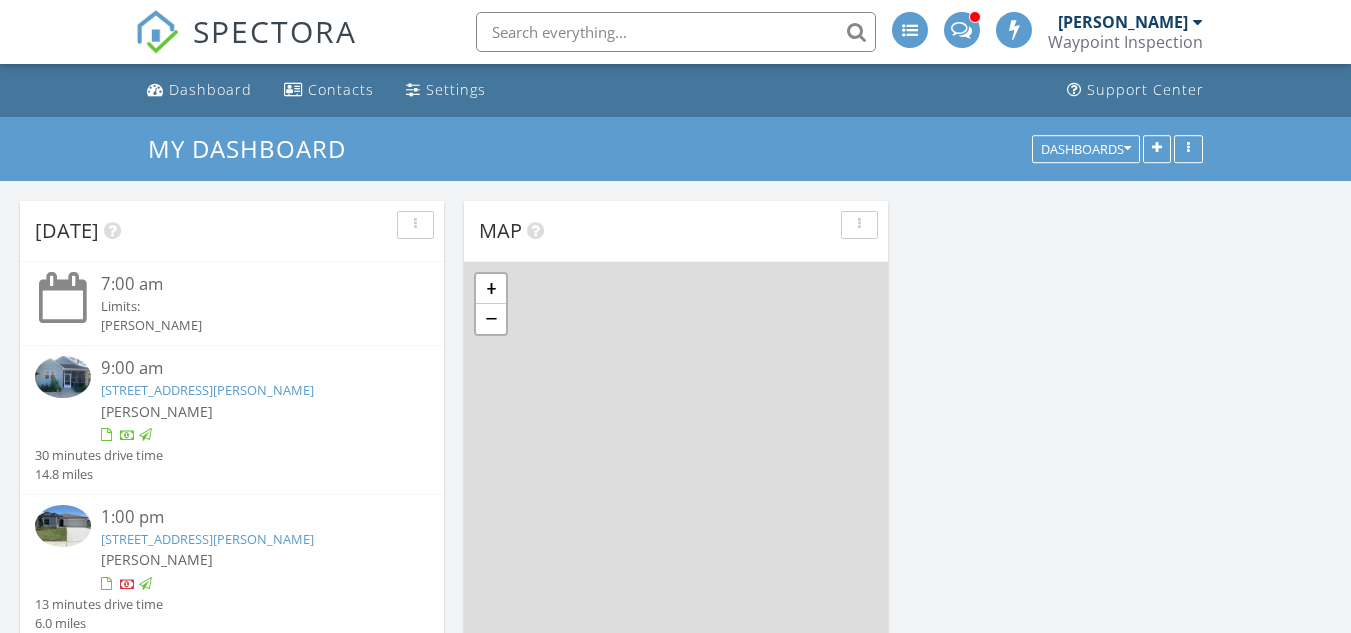 scroll, scrollTop: 342, scrollLeft: 0, axis: vertical 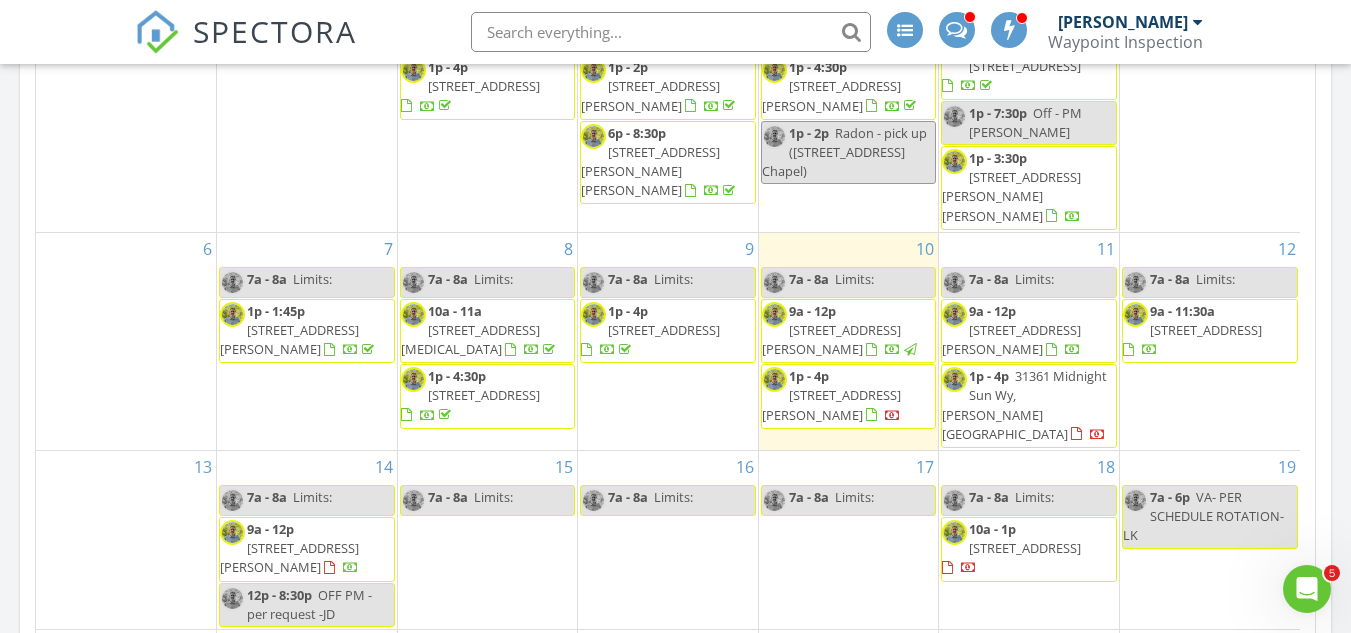 click on "[STREET_ADDRESS][PERSON_NAME]" at bounding box center [1011, 339] 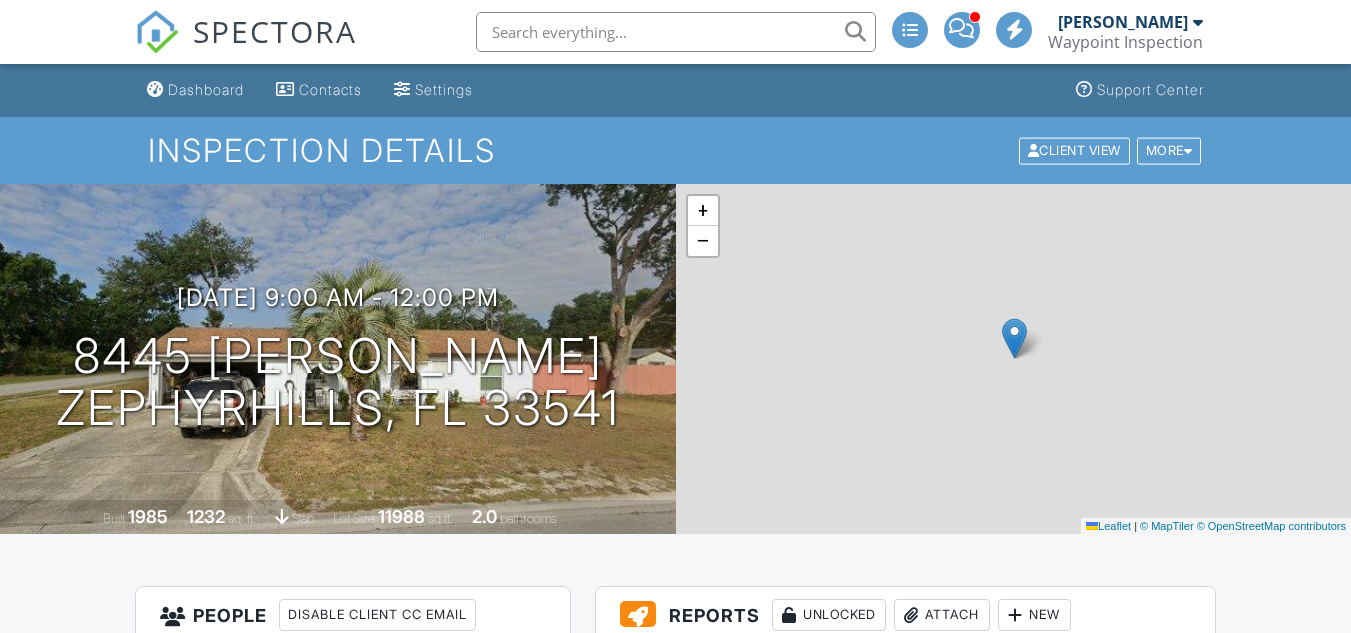 scroll, scrollTop: 553, scrollLeft: 0, axis: vertical 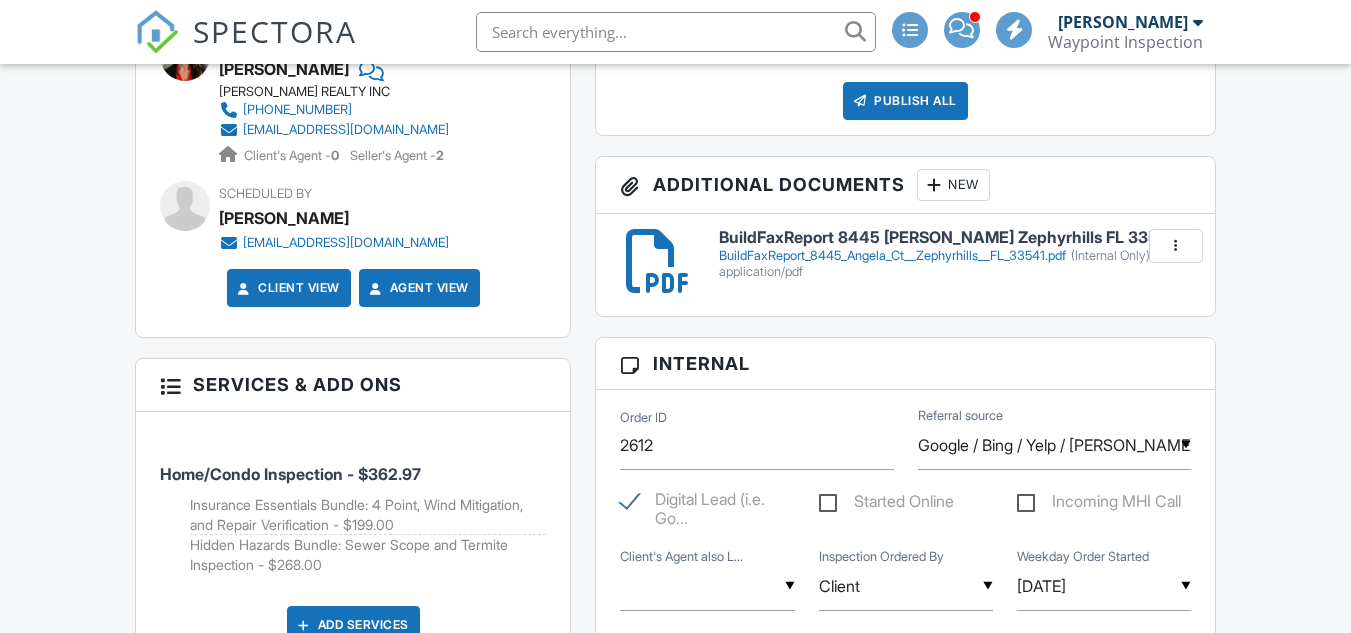 click on "BuildFaxReport_8445_Angela_Ct__Zephyrhills__FL_33541.pdf
(Internal Only)" at bounding box center [954, 256] 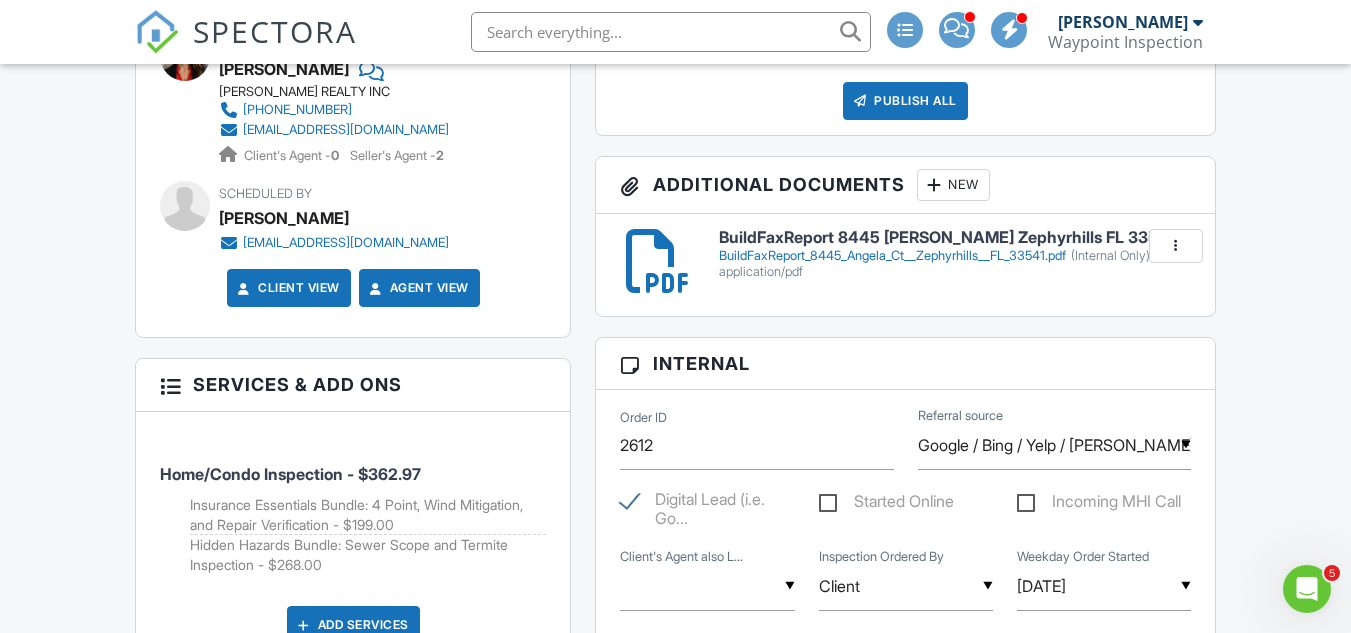 scroll, scrollTop: 0, scrollLeft: 0, axis: both 